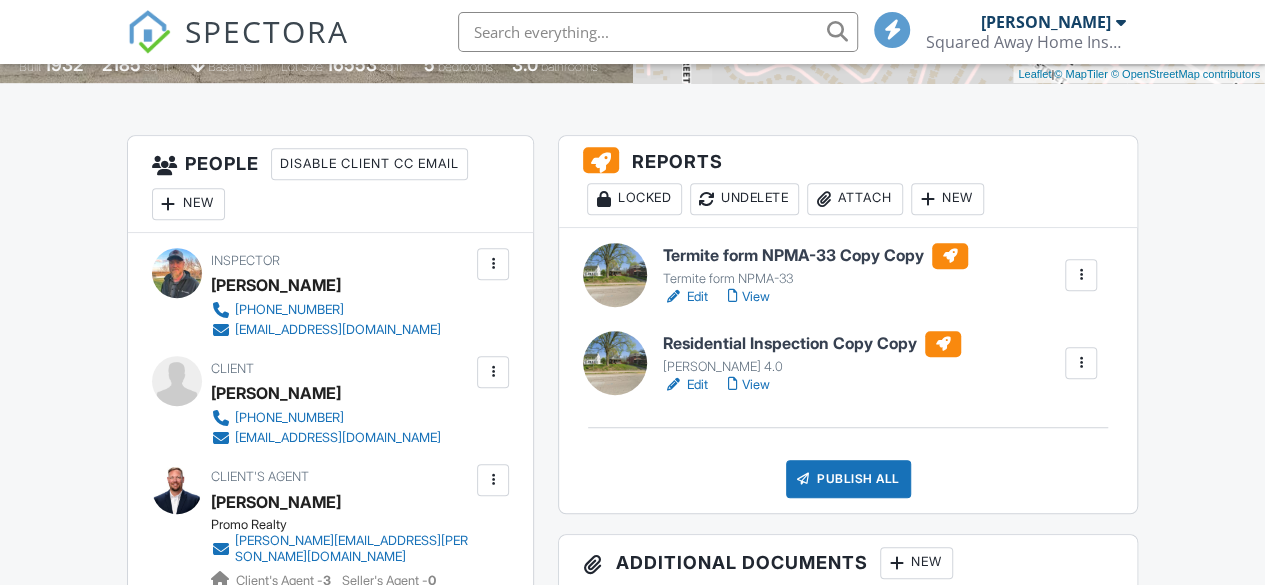scroll, scrollTop: 500, scrollLeft: 0, axis: vertical 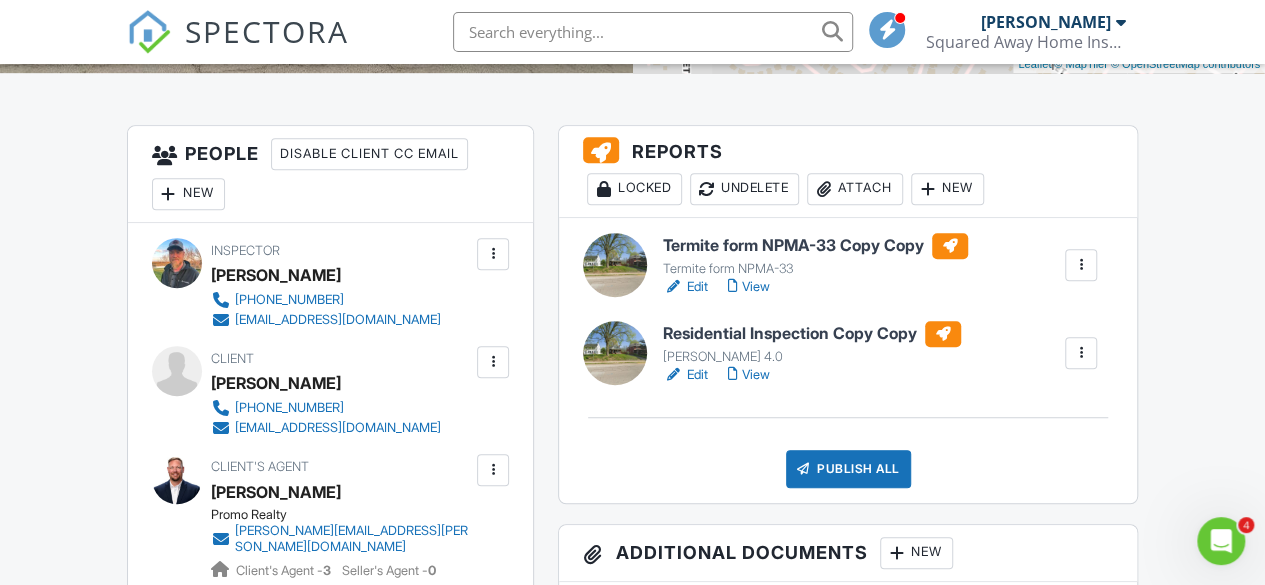 click at bounding box center (1081, 265) 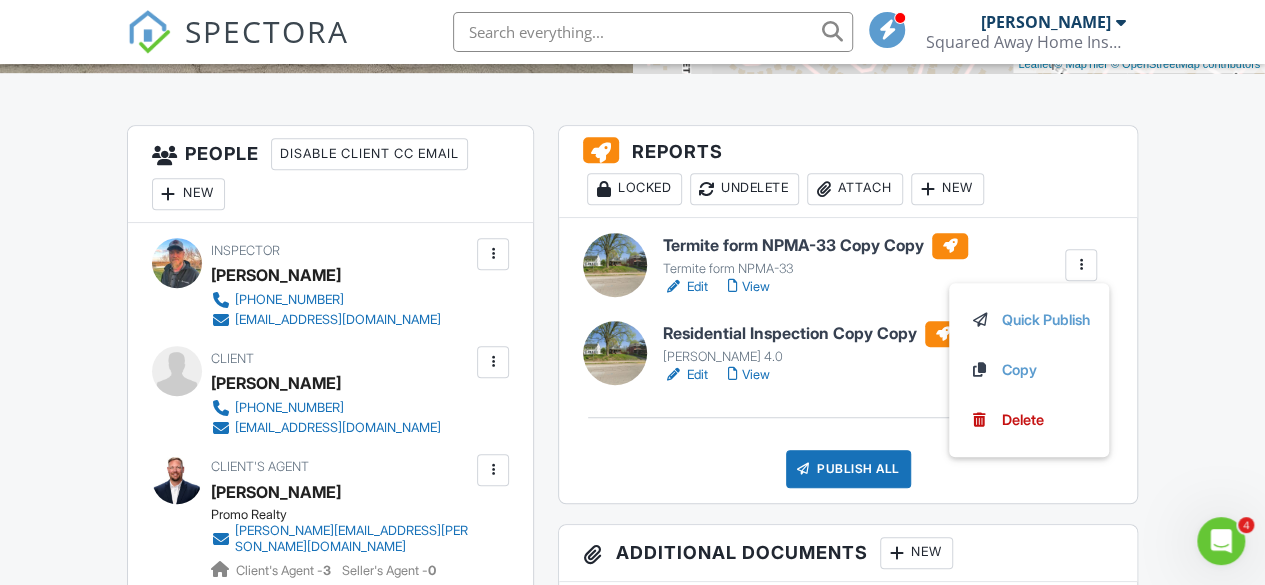 click on "Edit
View" at bounding box center [815, 287] 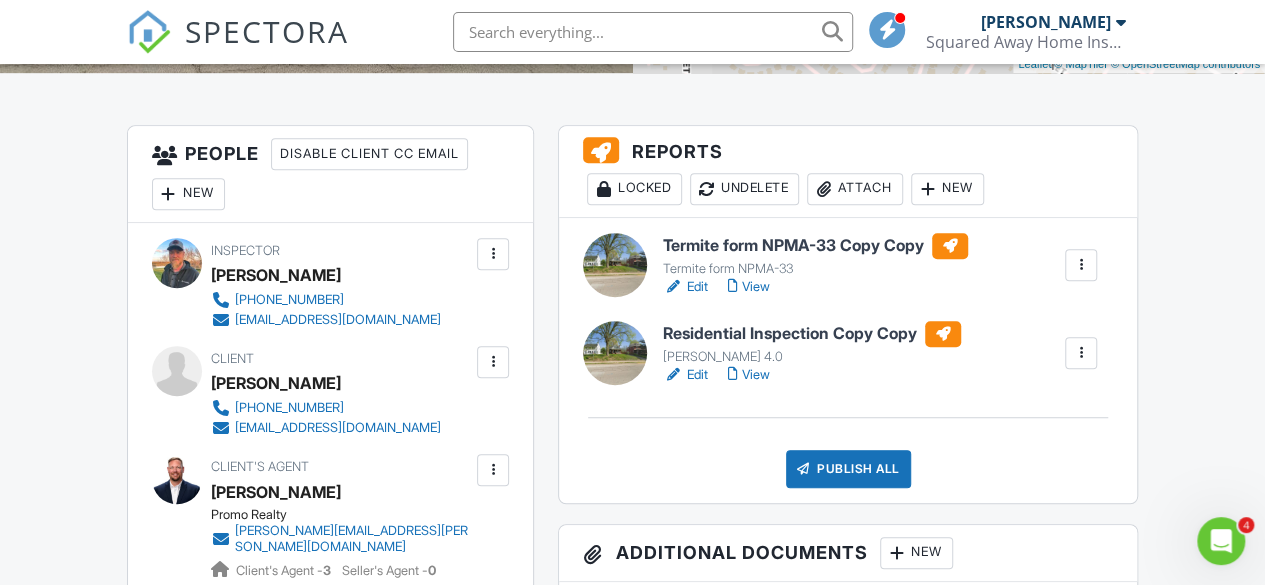 click on "View" at bounding box center [749, 375] 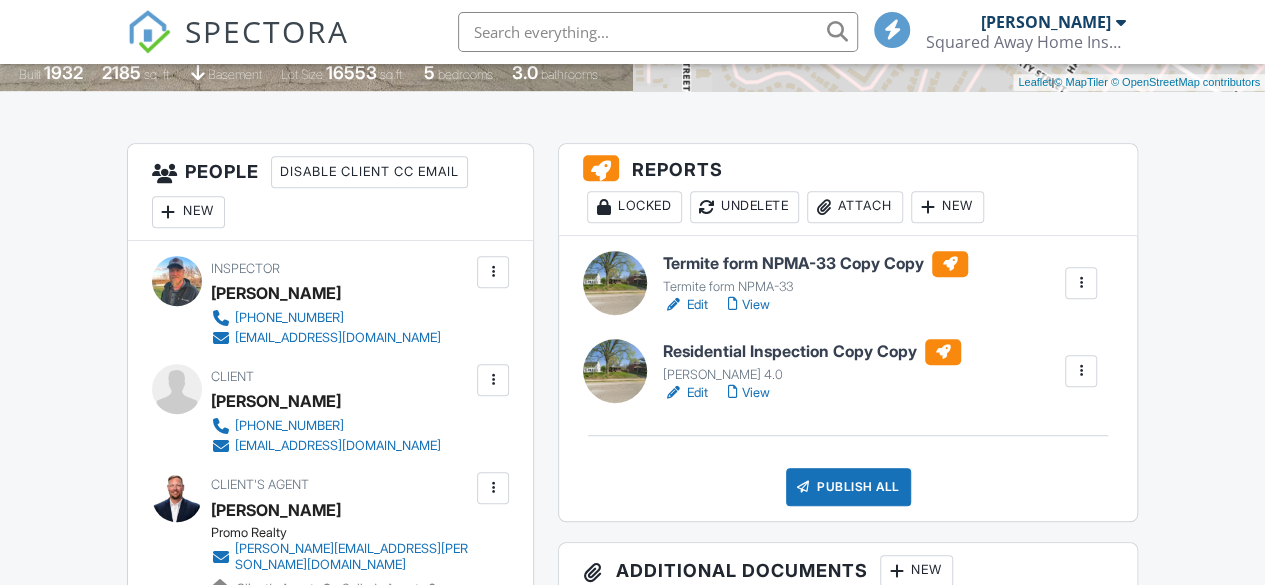 scroll, scrollTop: 0, scrollLeft: 0, axis: both 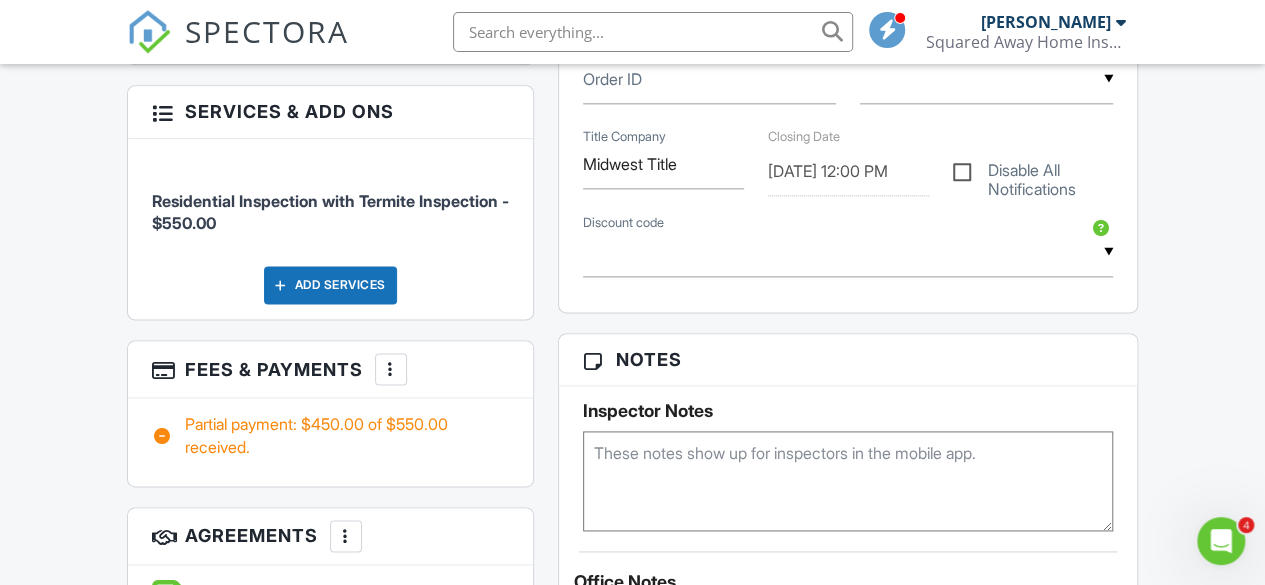 click at bounding box center [391, 369] 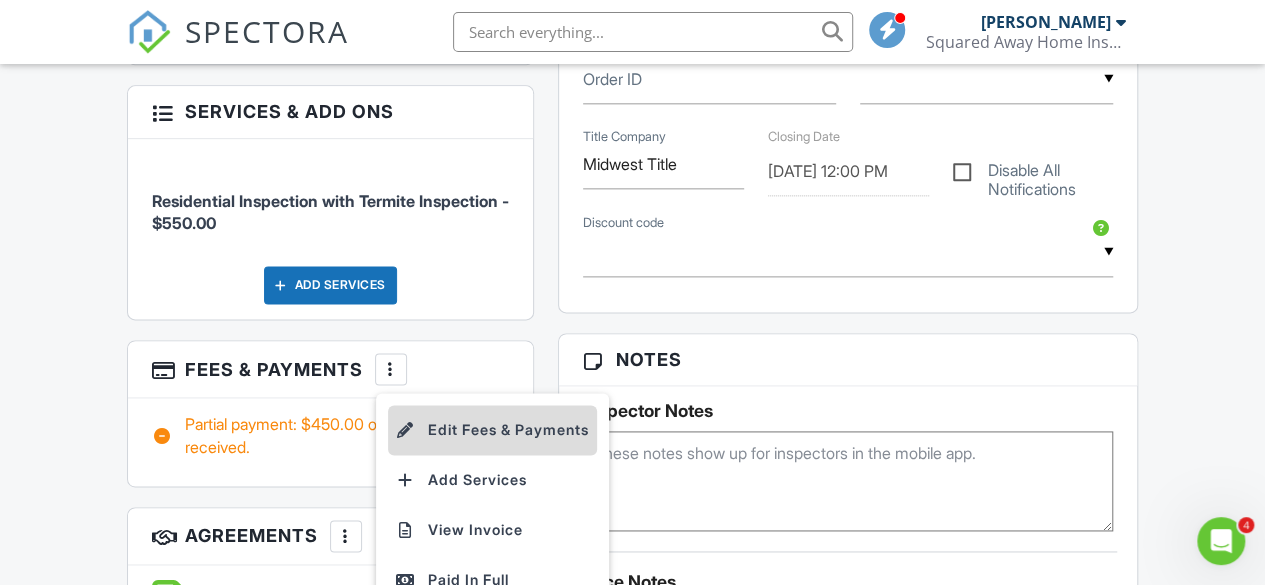 click on "Edit Fees & Payments" at bounding box center [492, 430] 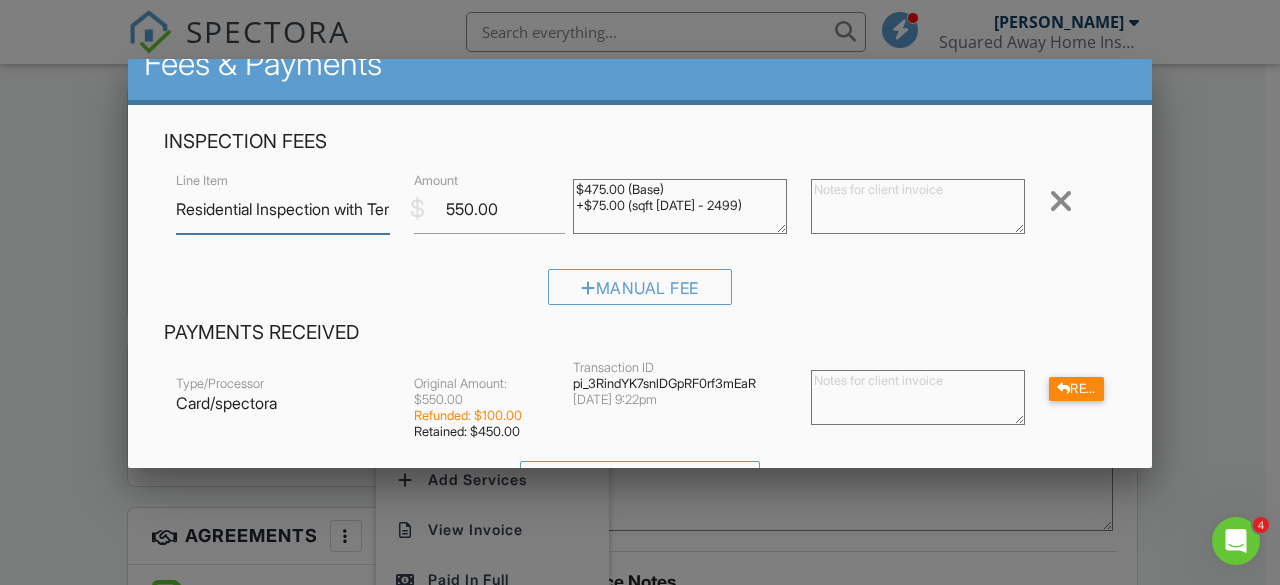 scroll, scrollTop: 0, scrollLeft: 0, axis: both 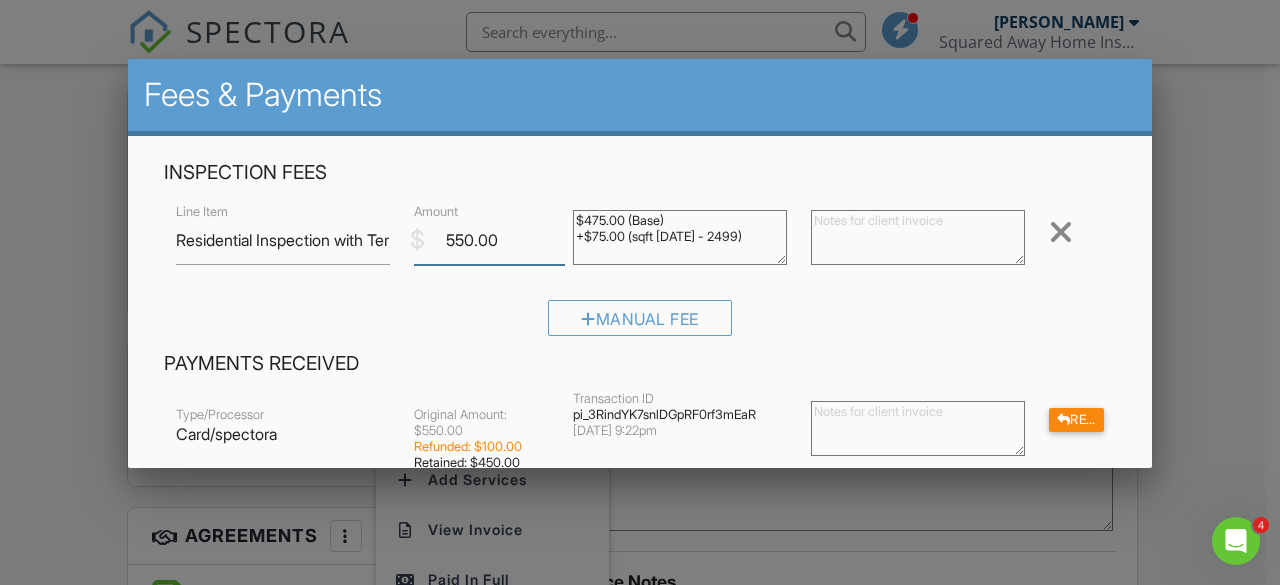 click on "550.00" at bounding box center [489, 240] 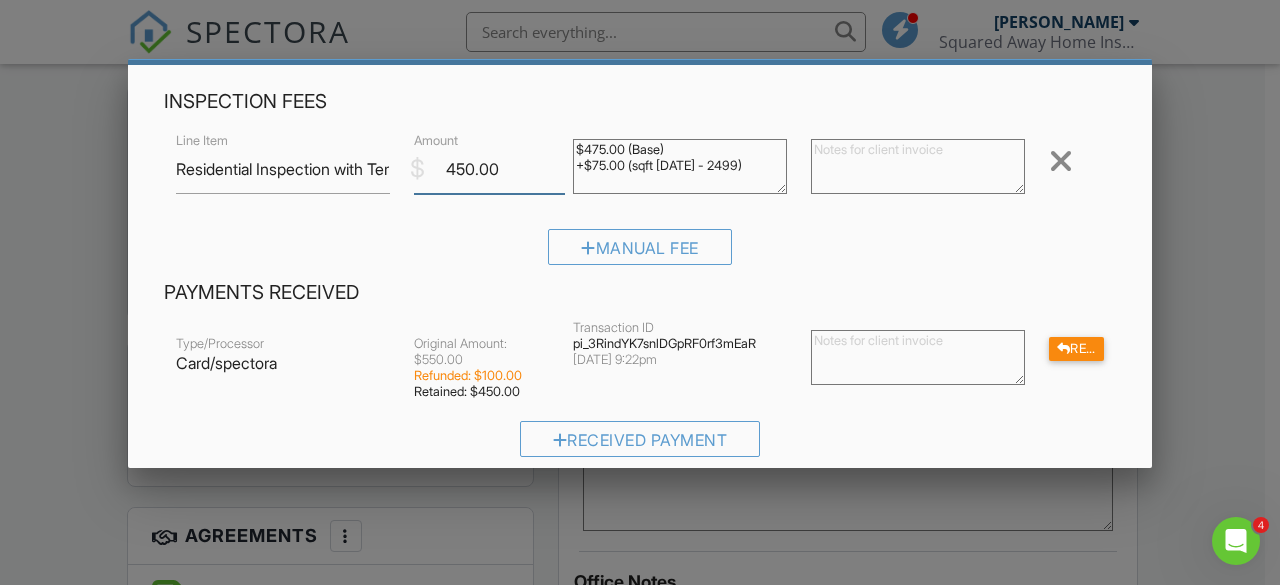 scroll, scrollTop: 100, scrollLeft: 0, axis: vertical 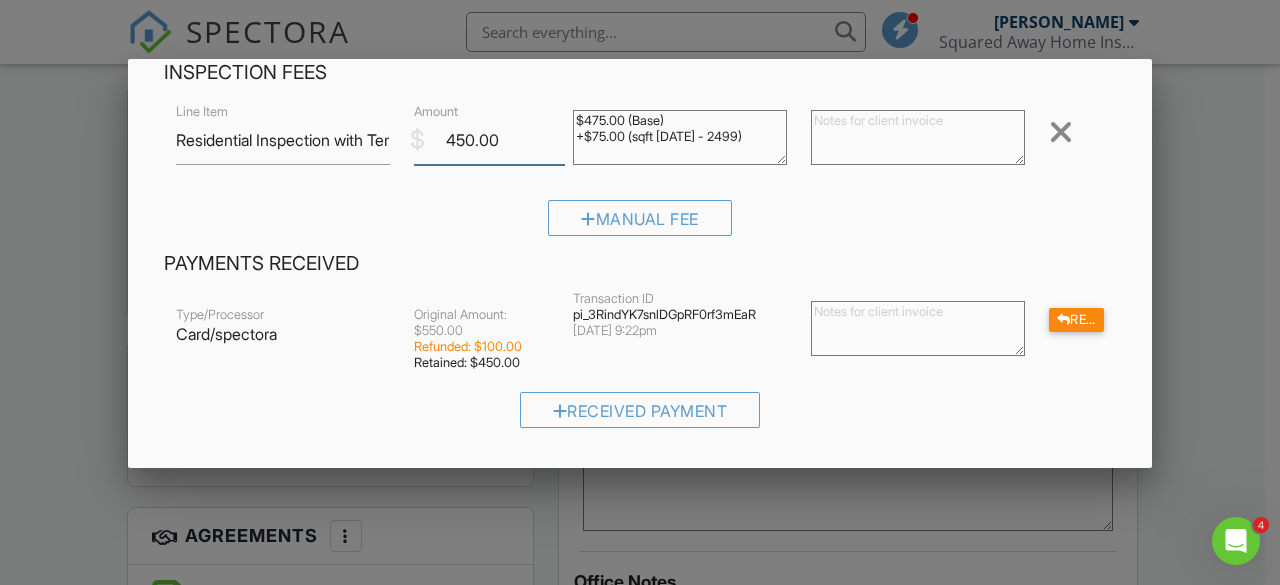 type on "450.00" 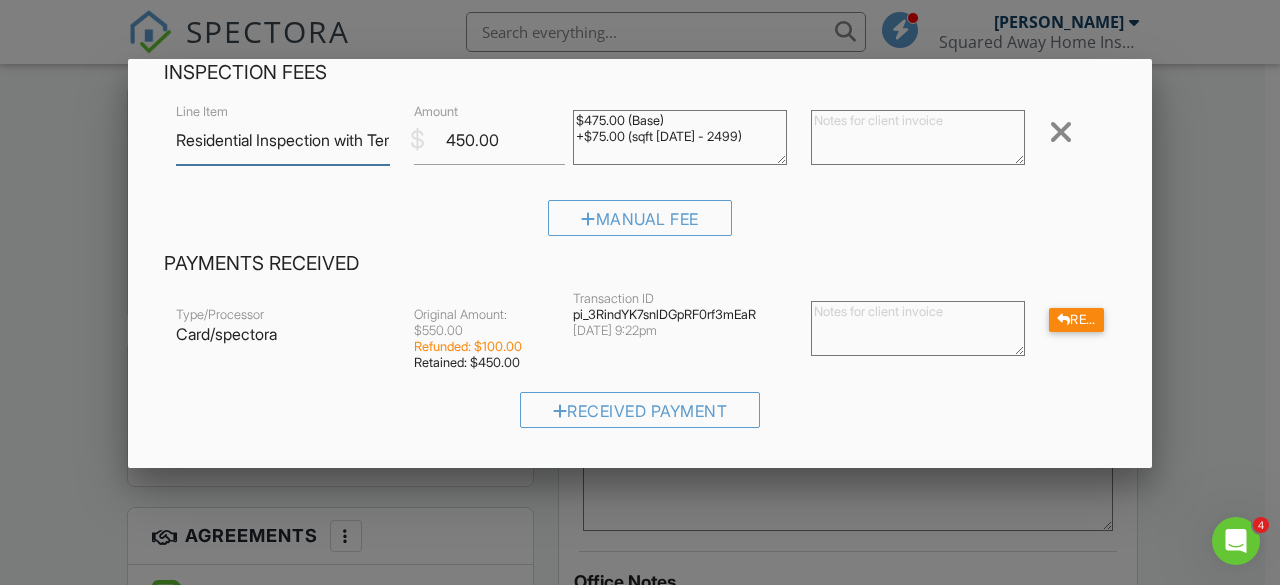 click on "Residential Inspection with Termite Inspection" at bounding box center (283, 140) 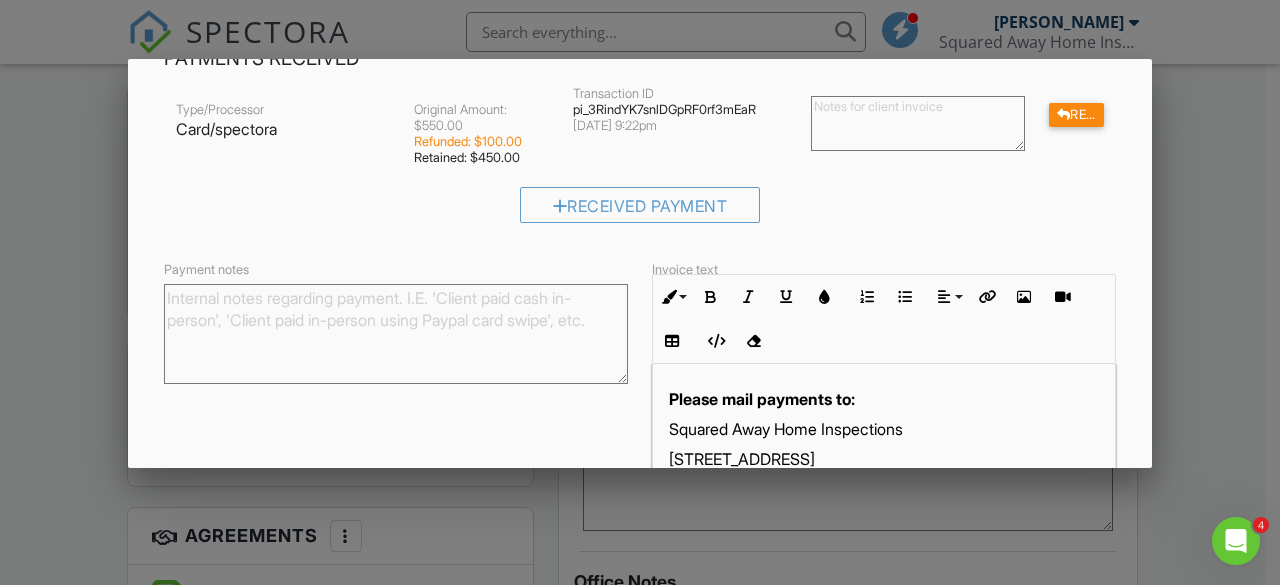 scroll, scrollTop: 400, scrollLeft: 0, axis: vertical 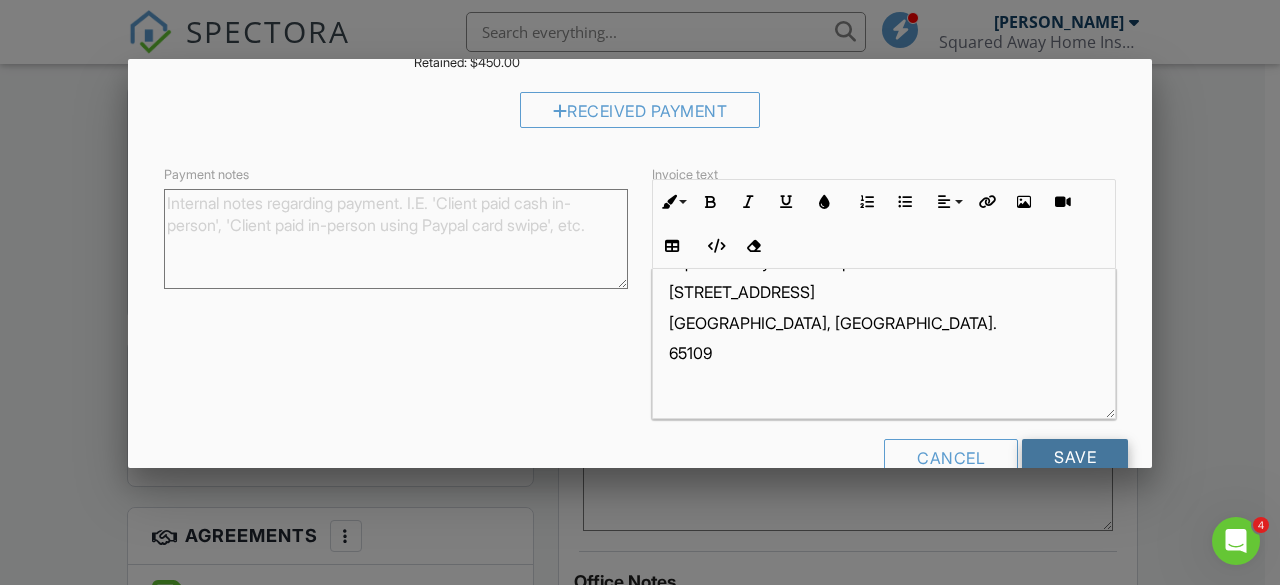 type on "Residential re-Inspection with Termite Inspection" 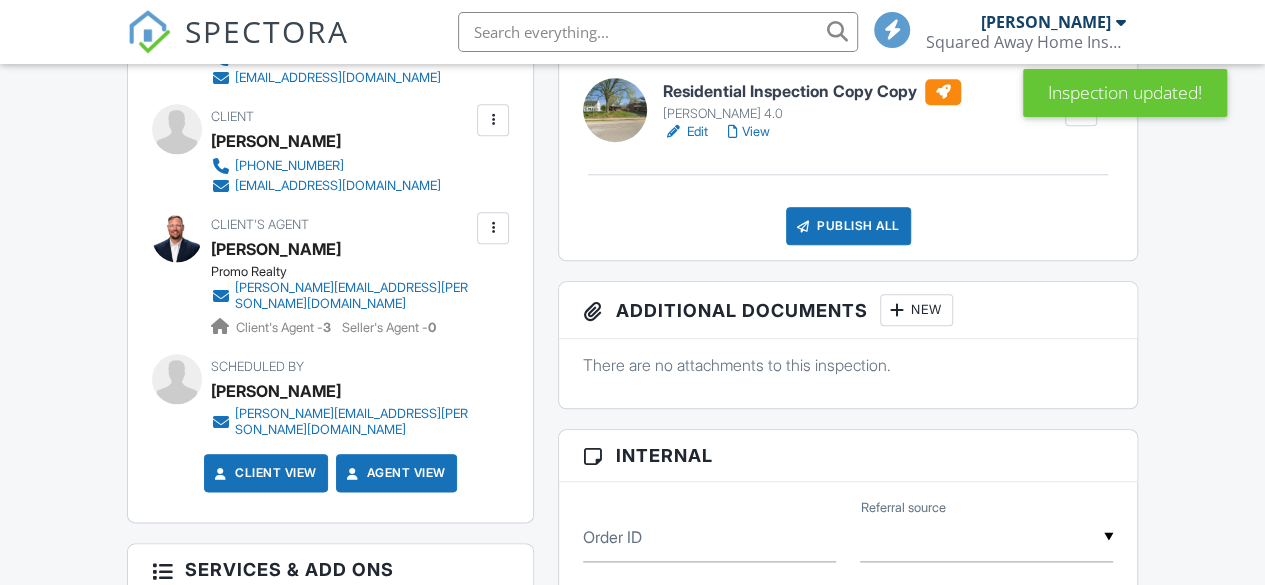 scroll, scrollTop: 1000, scrollLeft: 0, axis: vertical 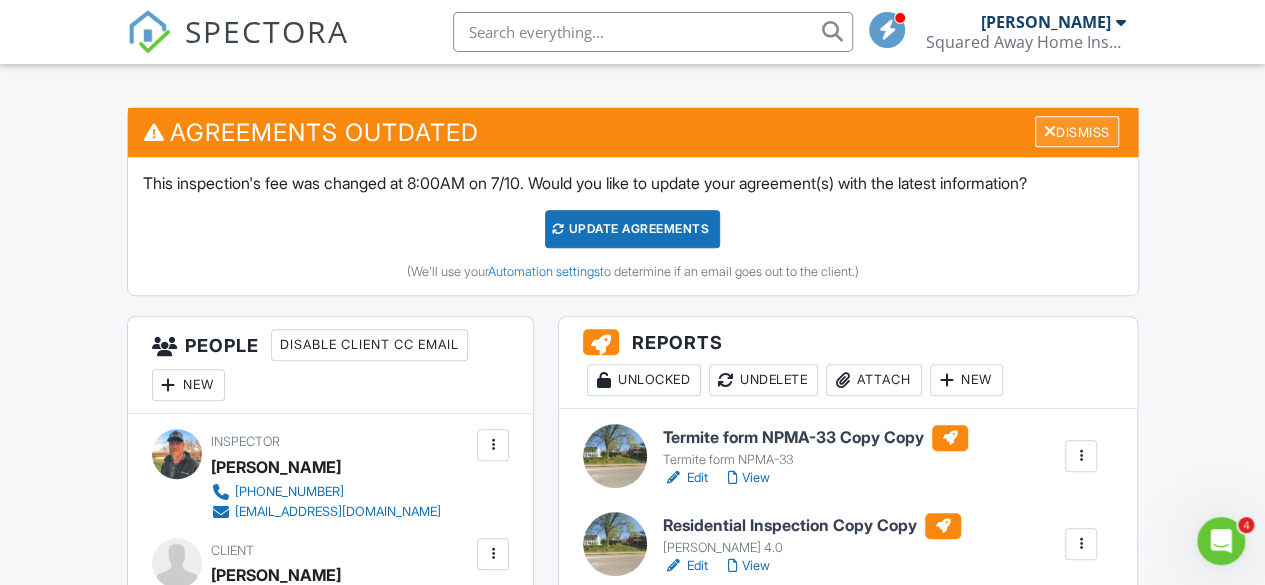 drag, startPoint x: 1048, startPoint y: 137, endPoint x: 1034, endPoint y: 143, distance: 15.231546 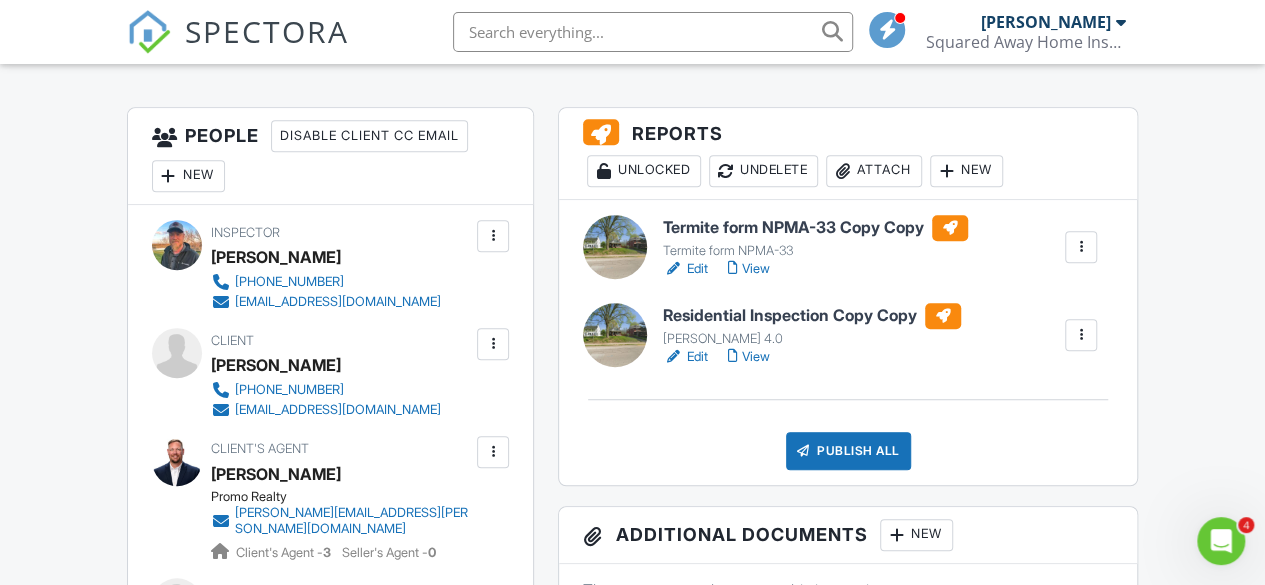 click on "View" at bounding box center (749, 357) 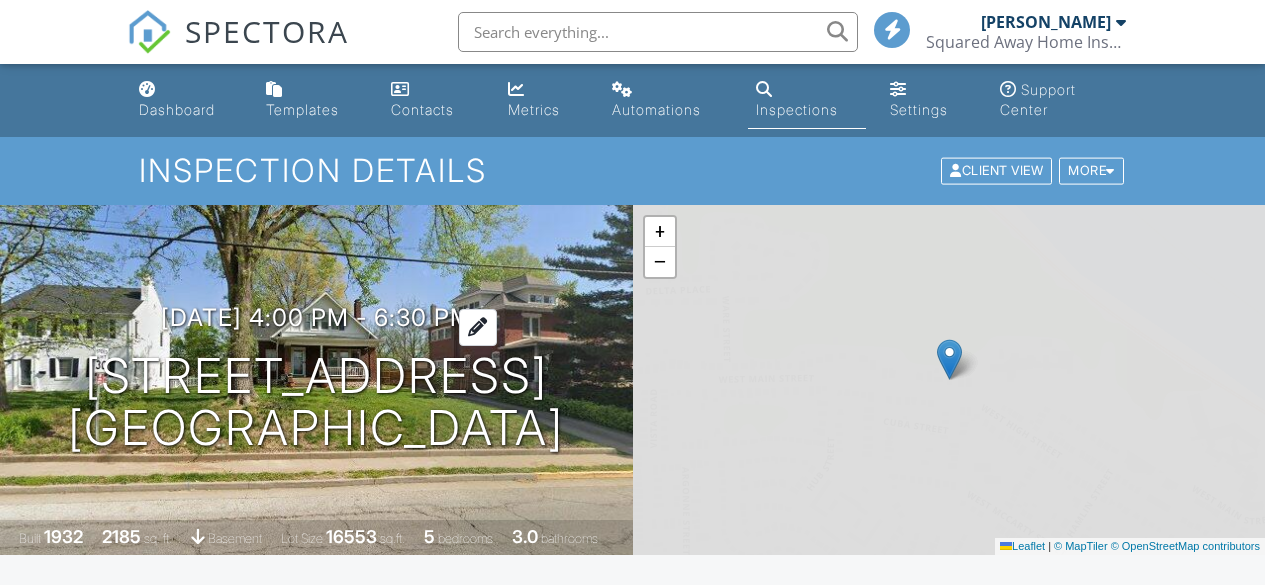 scroll, scrollTop: 0, scrollLeft: 0, axis: both 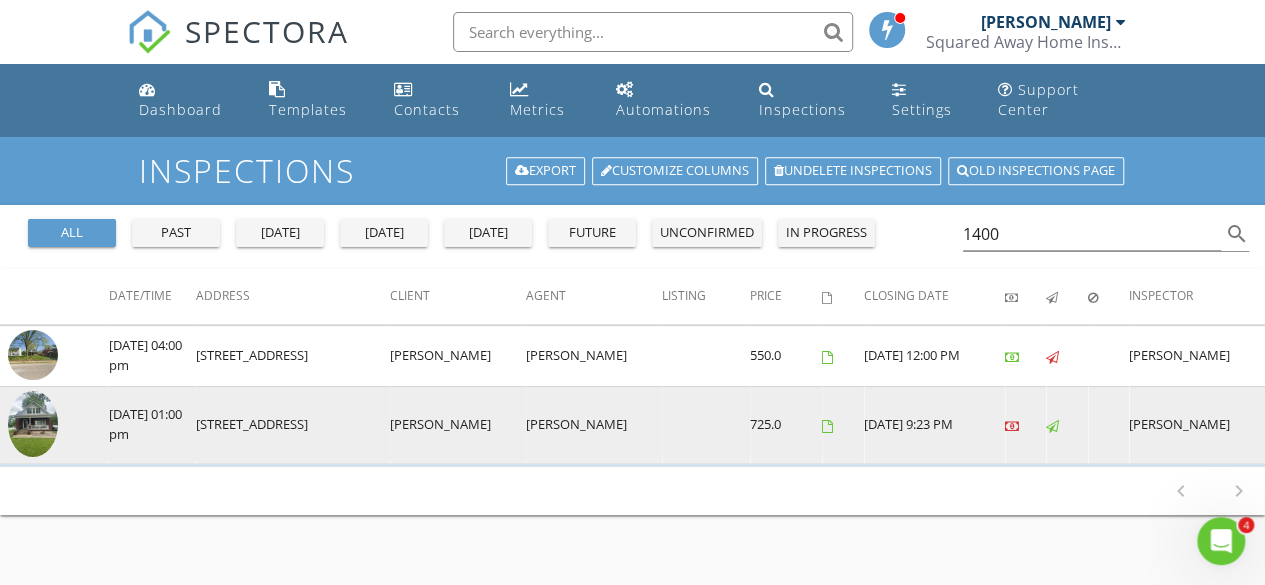 click at bounding box center (33, 424) 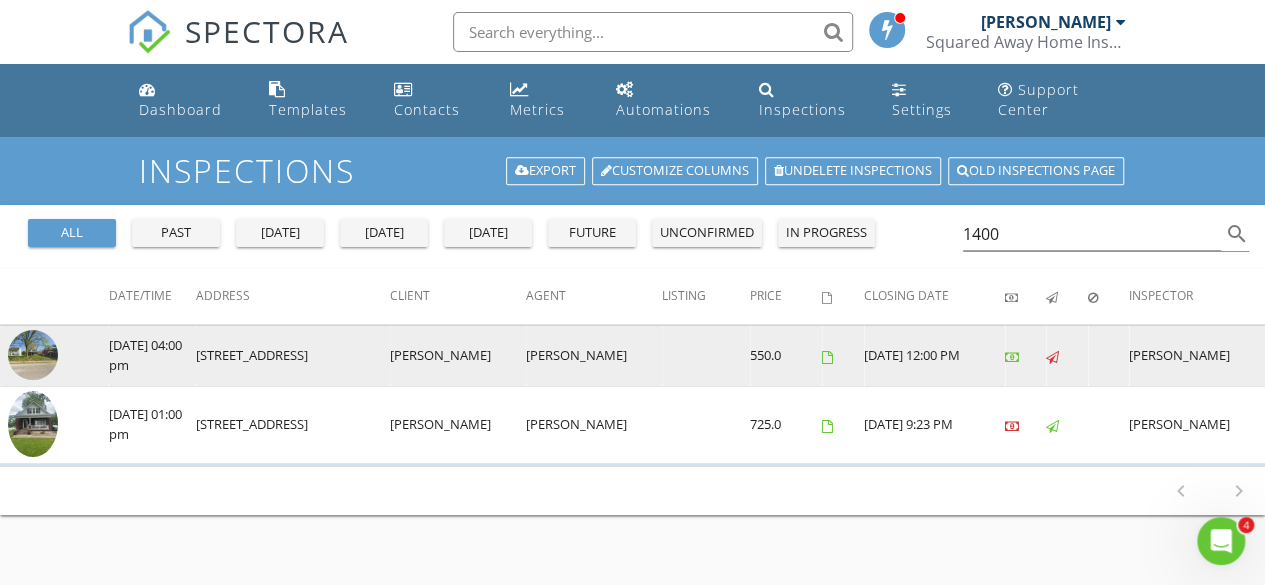 click at bounding box center [33, 355] 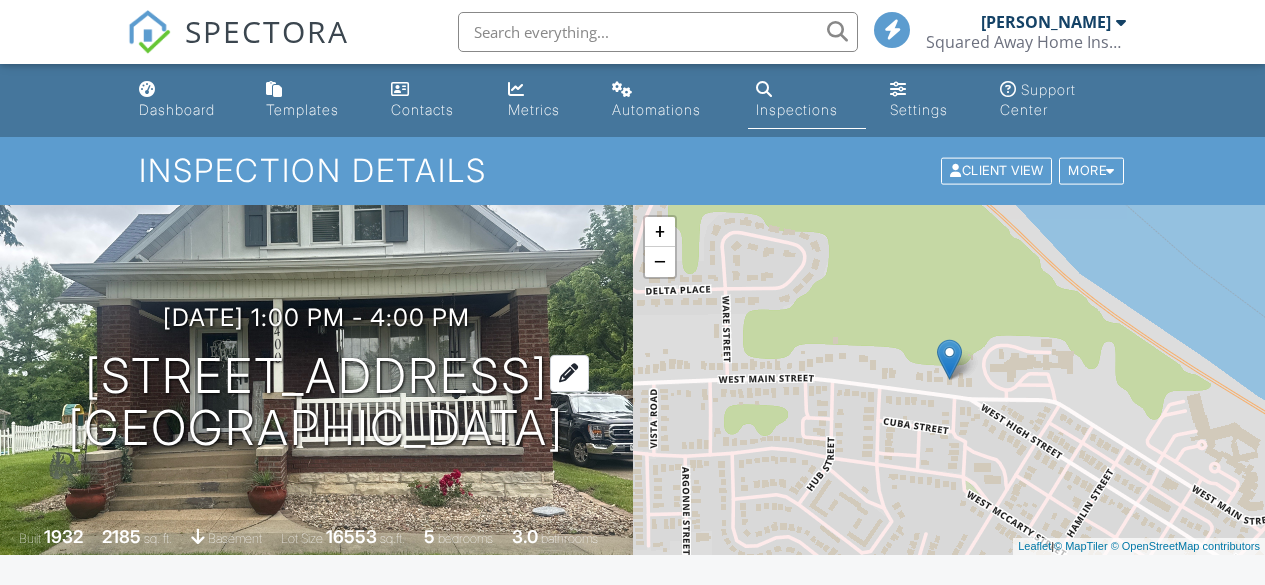 scroll, scrollTop: 200, scrollLeft: 0, axis: vertical 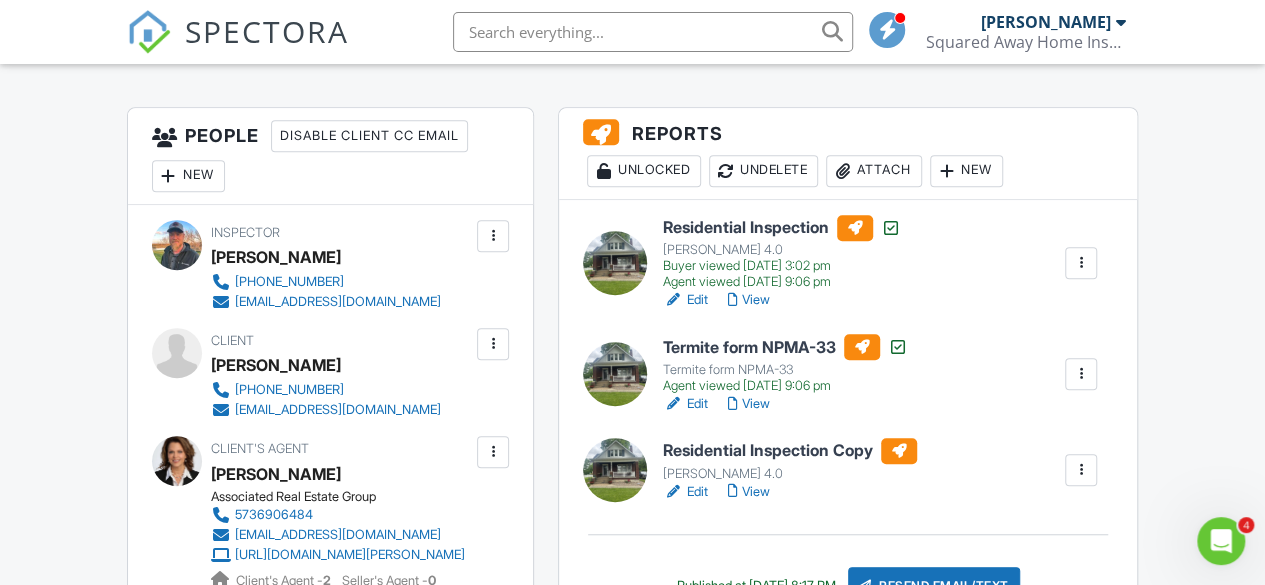 click at bounding box center (1081, 470) 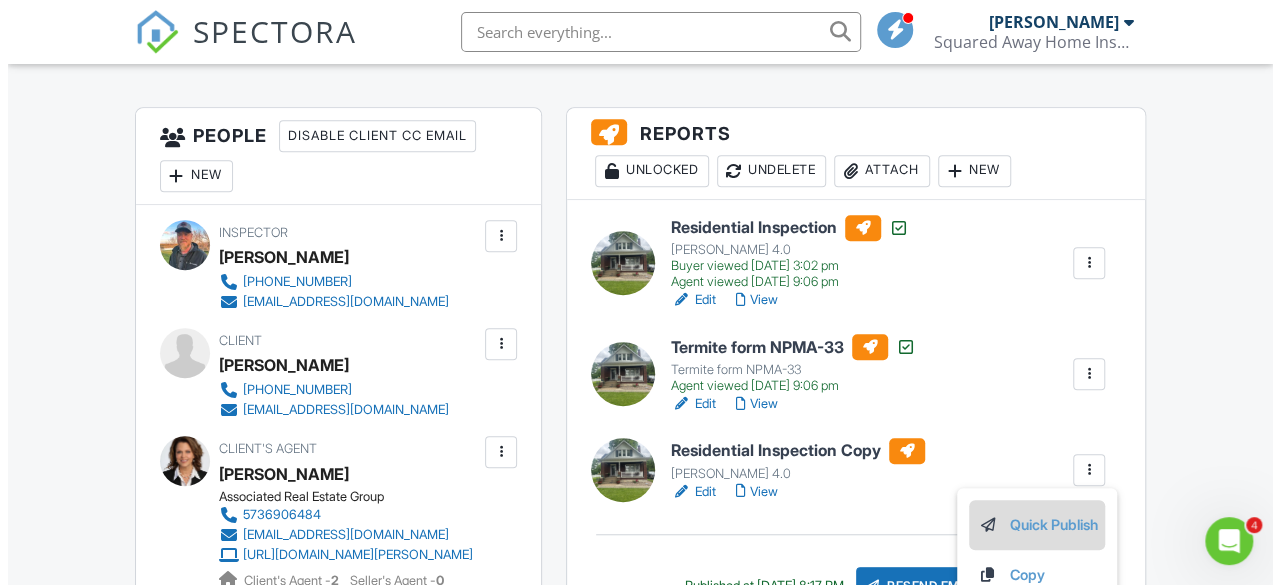 scroll, scrollTop: 600, scrollLeft: 0, axis: vertical 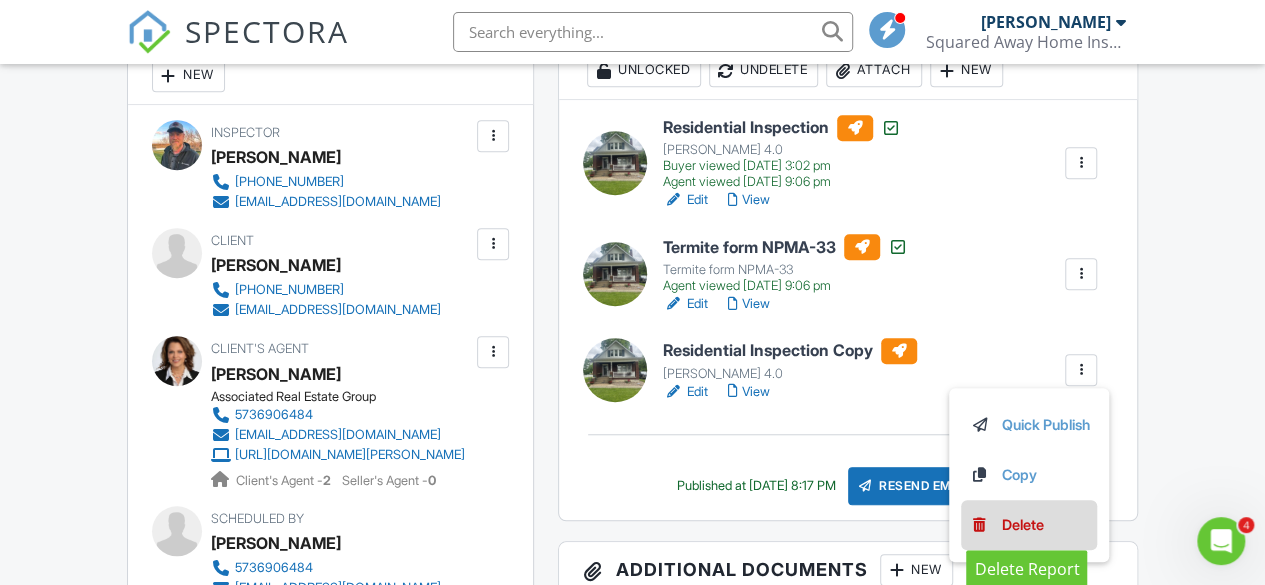 click on "Delete" at bounding box center [1022, 525] 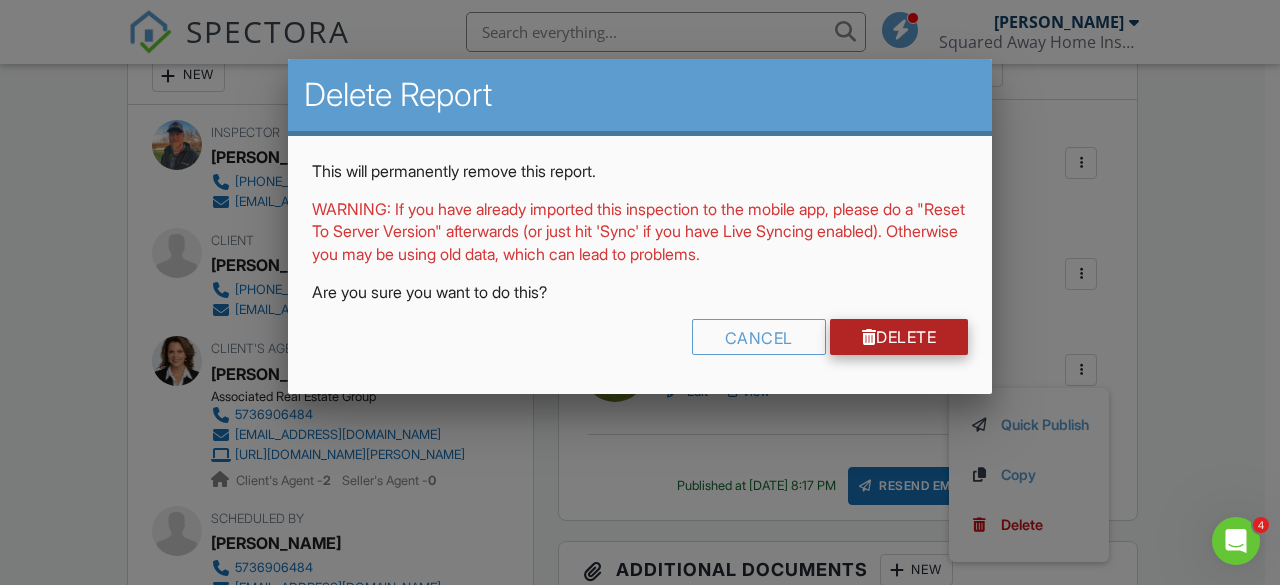 click on "Delete" at bounding box center [899, 337] 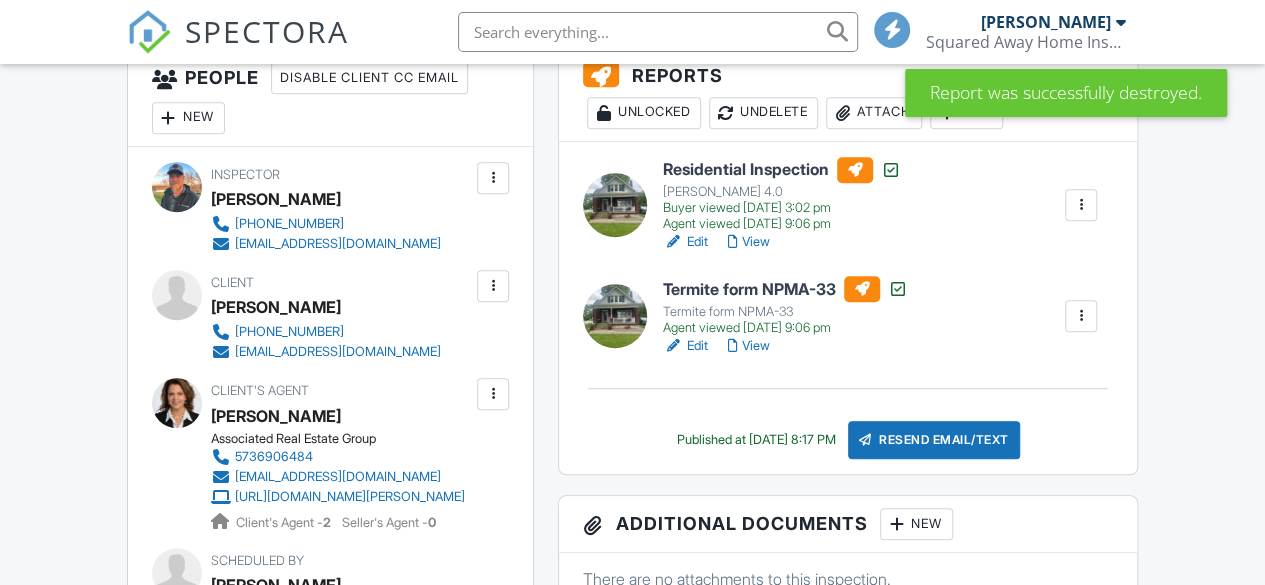 scroll, scrollTop: 600, scrollLeft: 0, axis: vertical 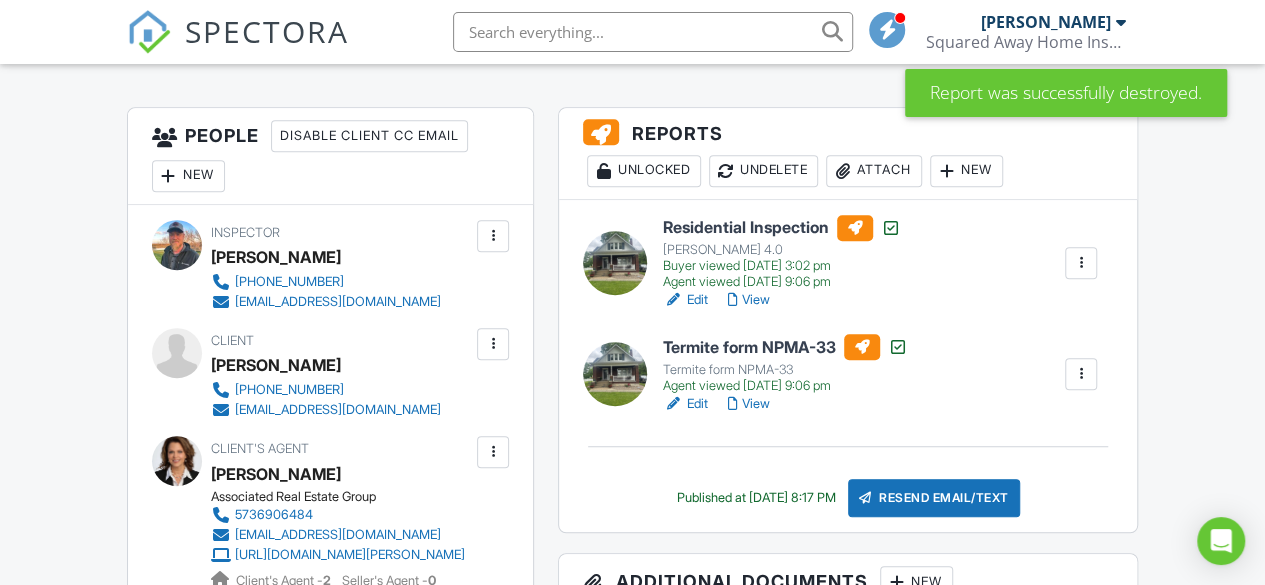 click on "Edit" at bounding box center (685, 300) 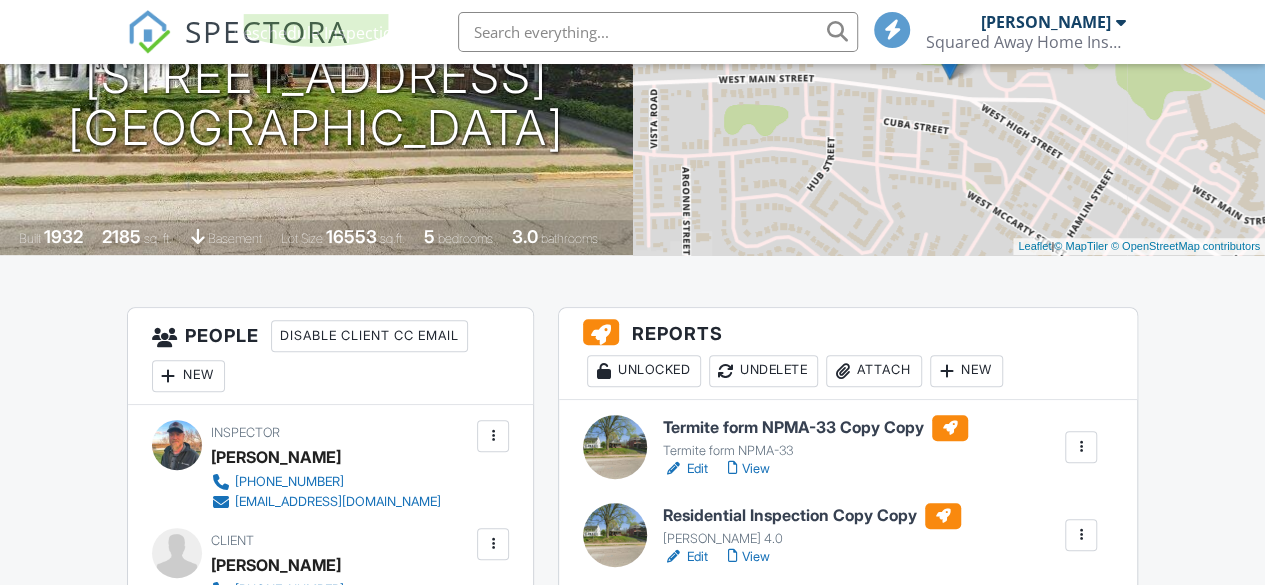 scroll, scrollTop: 0, scrollLeft: 0, axis: both 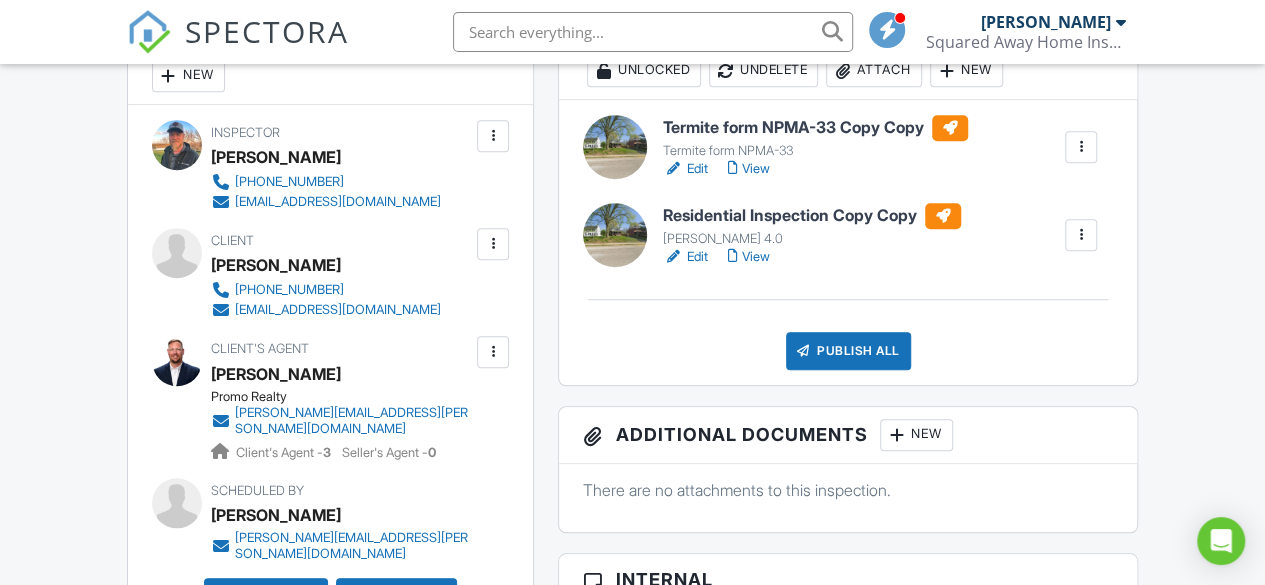 click on "View" at bounding box center (749, 257) 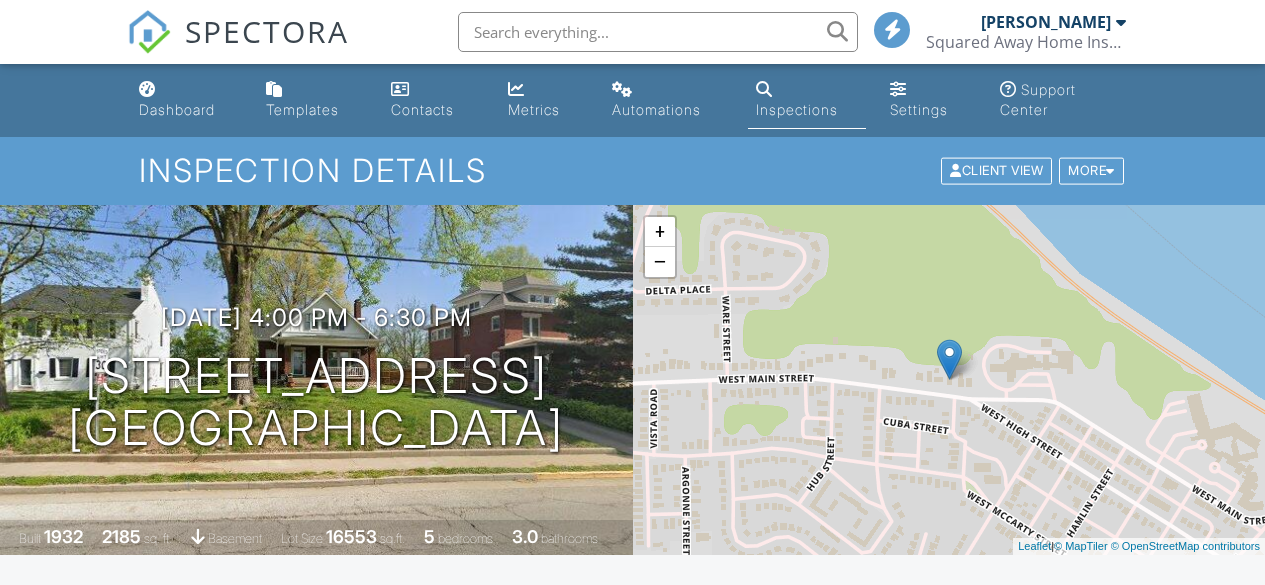 scroll, scrollTop: 0, scrollLeft: 0, axis: both 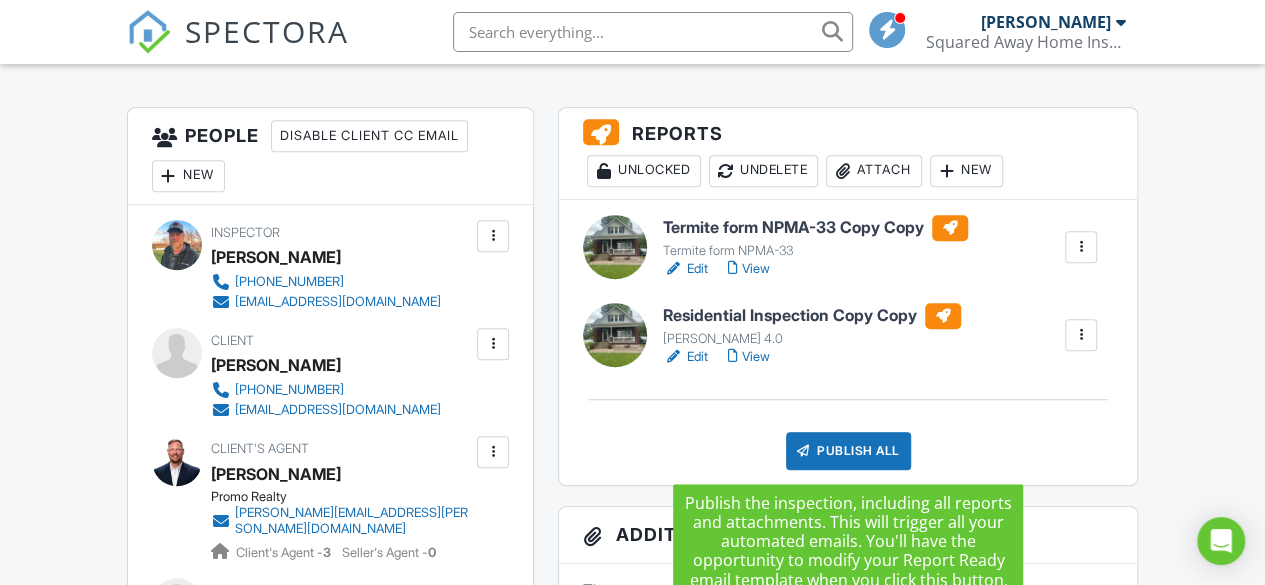 click on "Publish All" at bounding box center (848, 451) 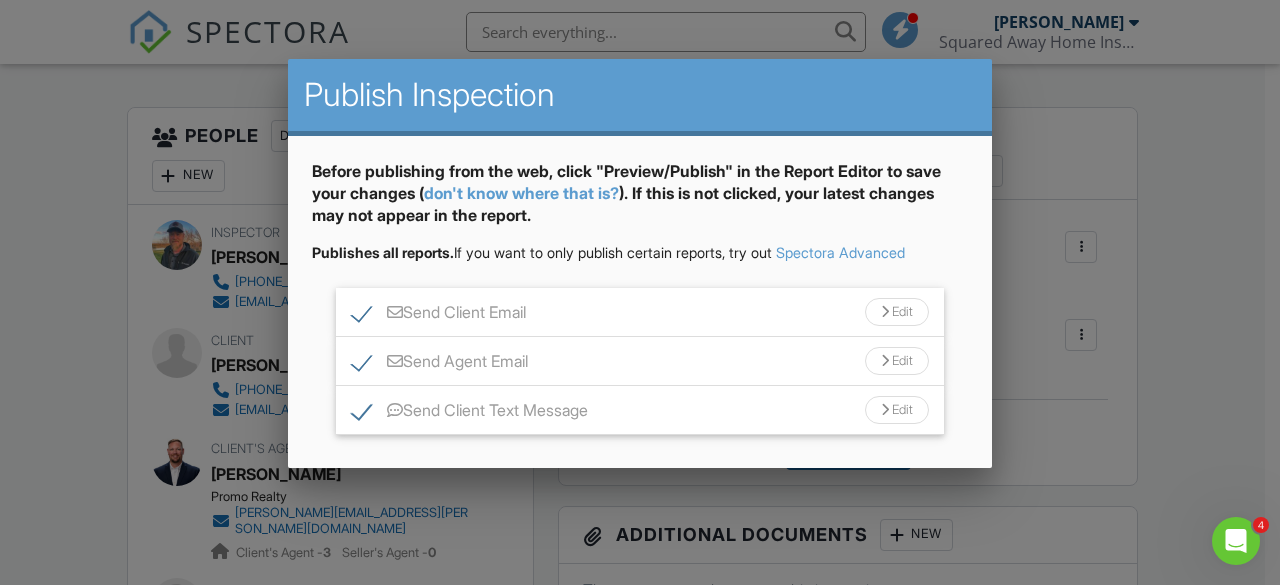 scroll, scrollTop: 0, scrollLeft: 0, axis: both 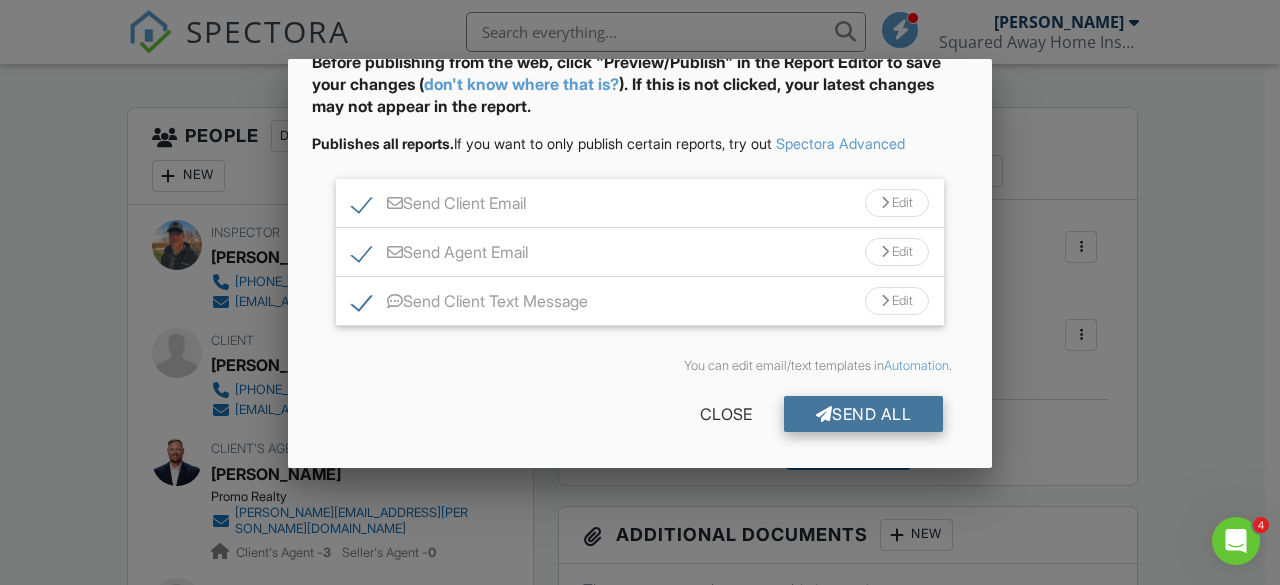 click on "Send All" at bounding box center [864, 414] 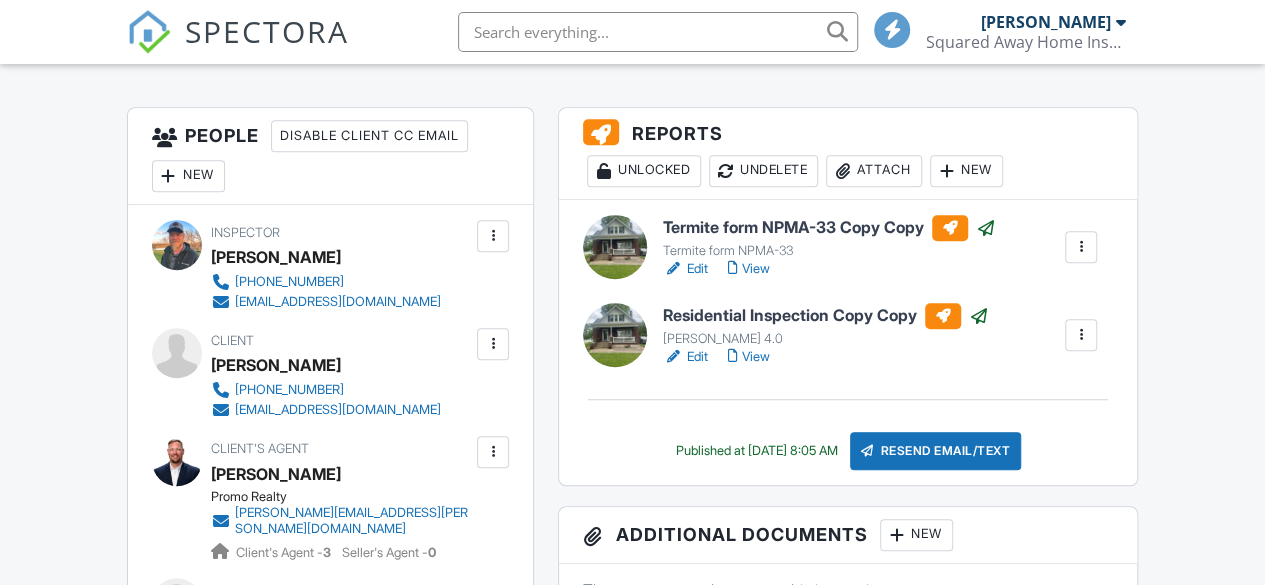 scroll, scrollTop: 500, scrollLeft: 0, axis: vertical 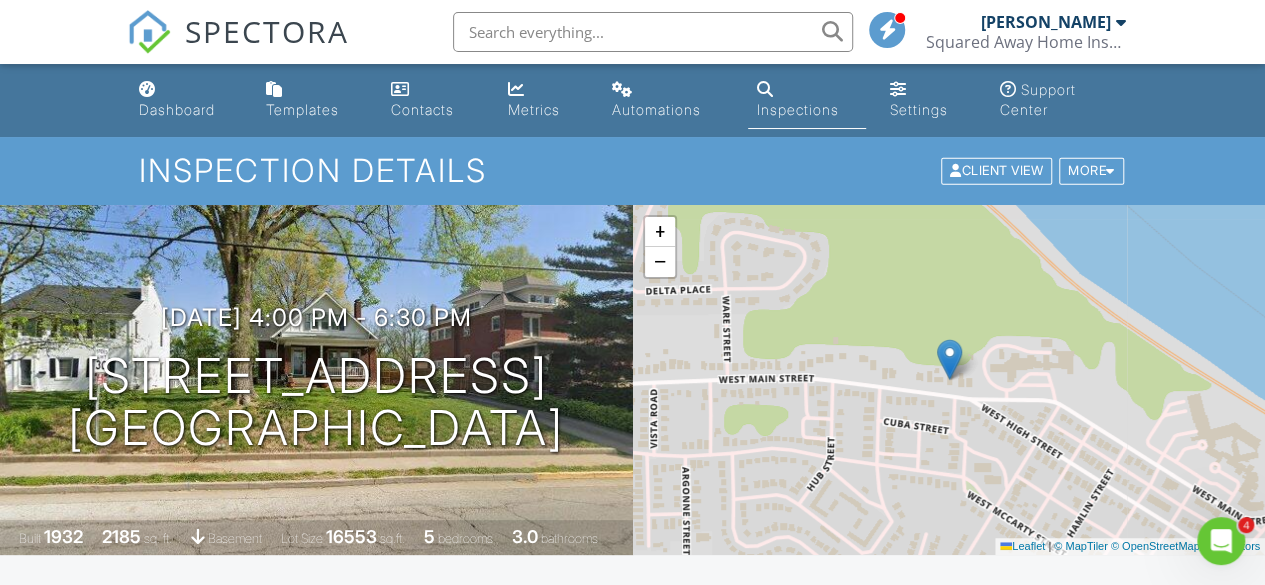 click on "Dashboard" at bounding box center [177, 109] 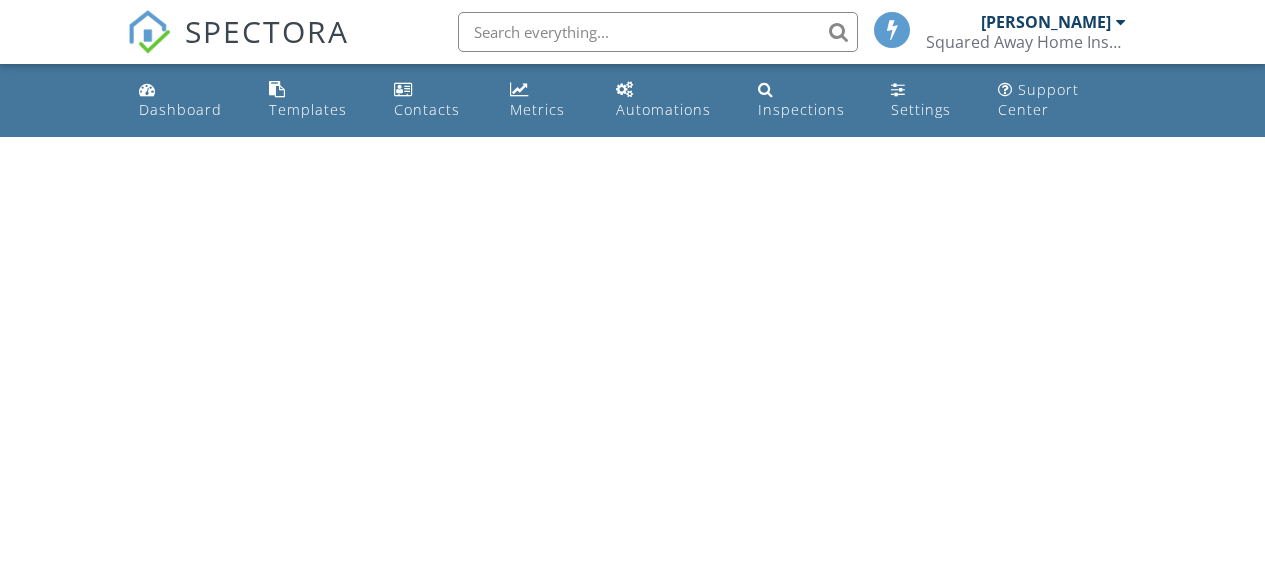 scroll, scrollTop: 0, scrollLeft: 0, axis: both 